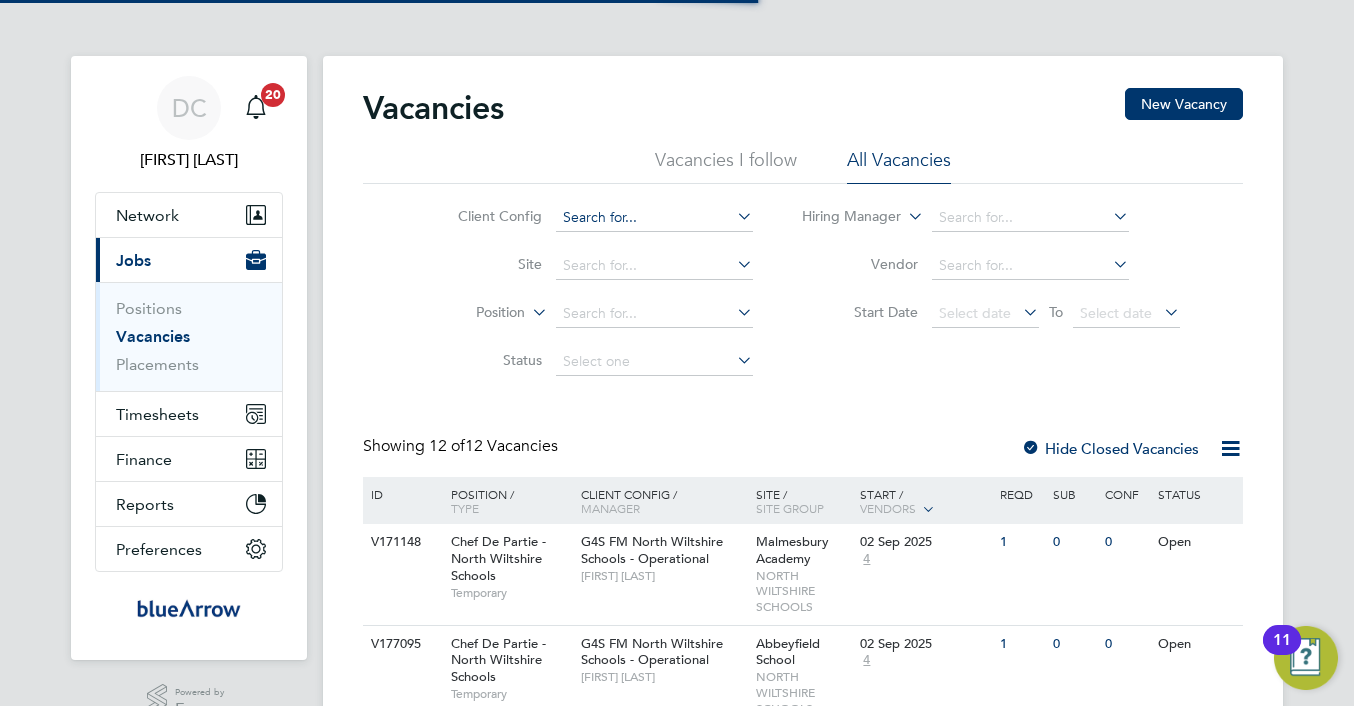 scroll, scrollTop: 0, scrollLeft: 0, axis: both 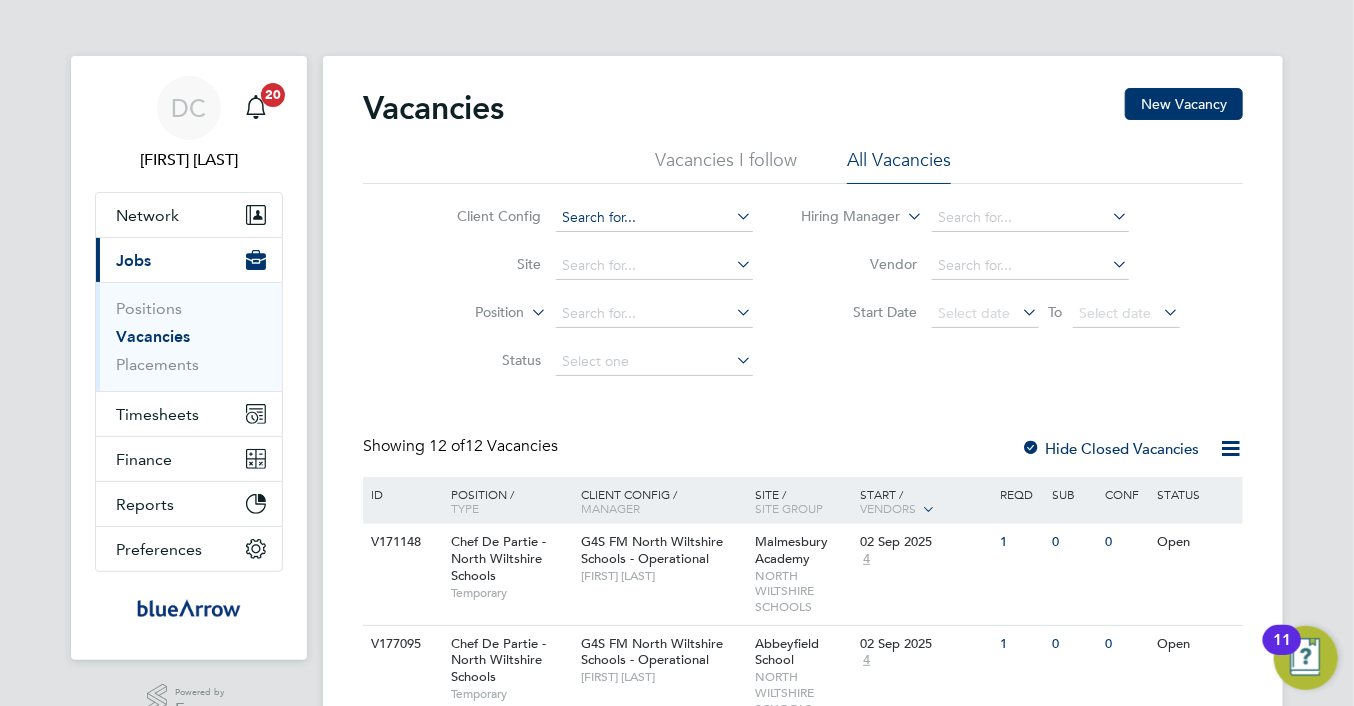 click 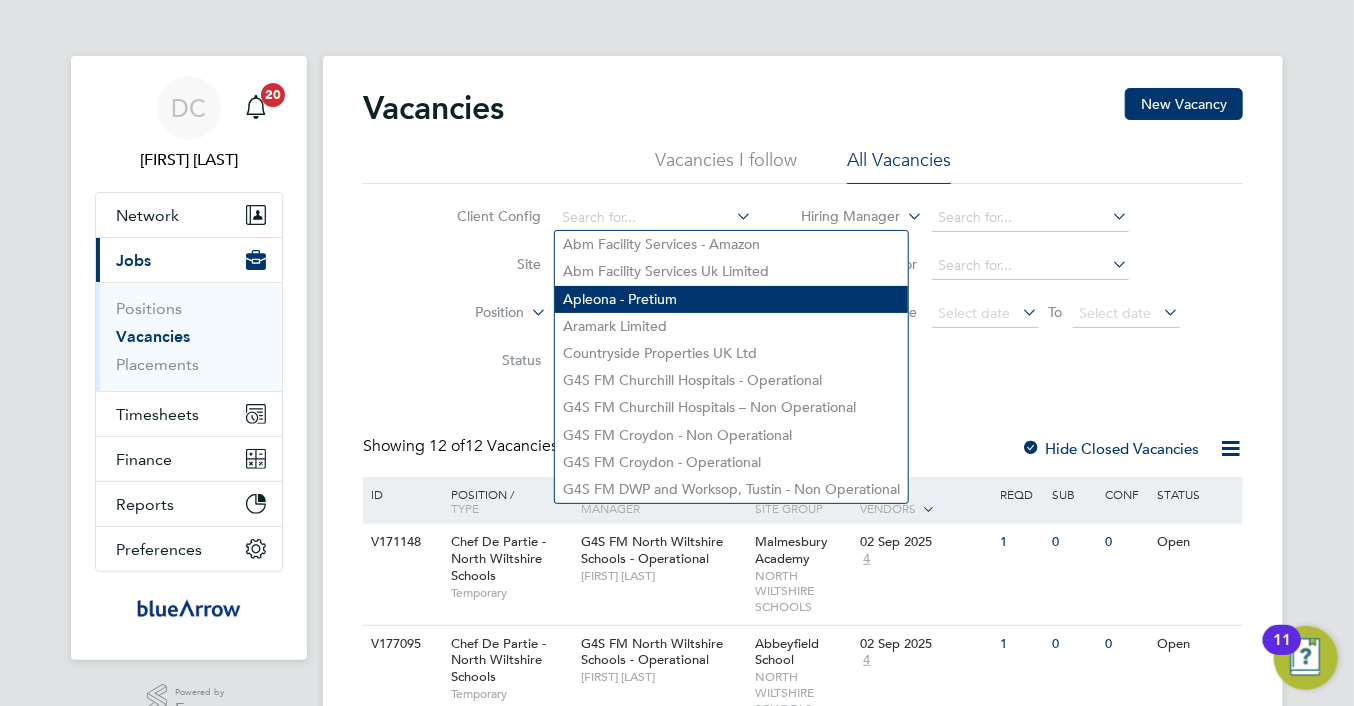 click on "Apleona - Pretium" 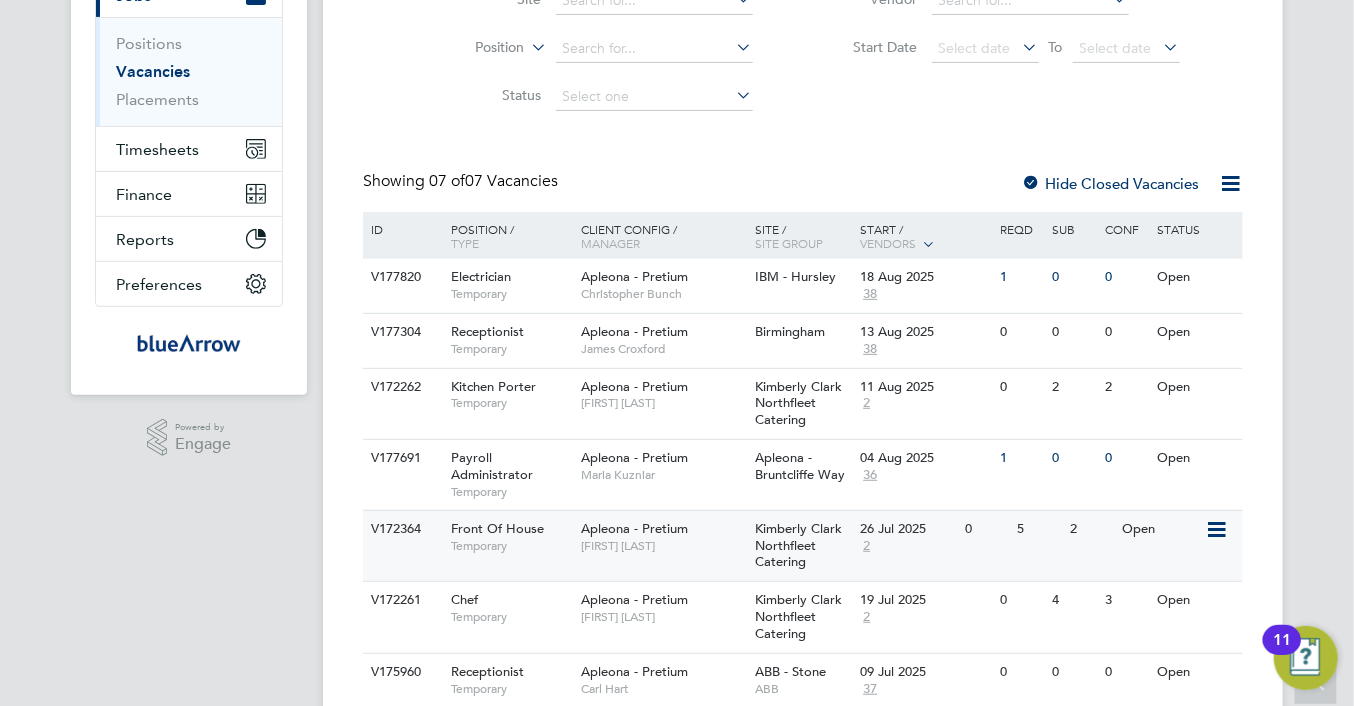 scroll, scrollTop: 300, scrollLeft: 0, axis: vertical 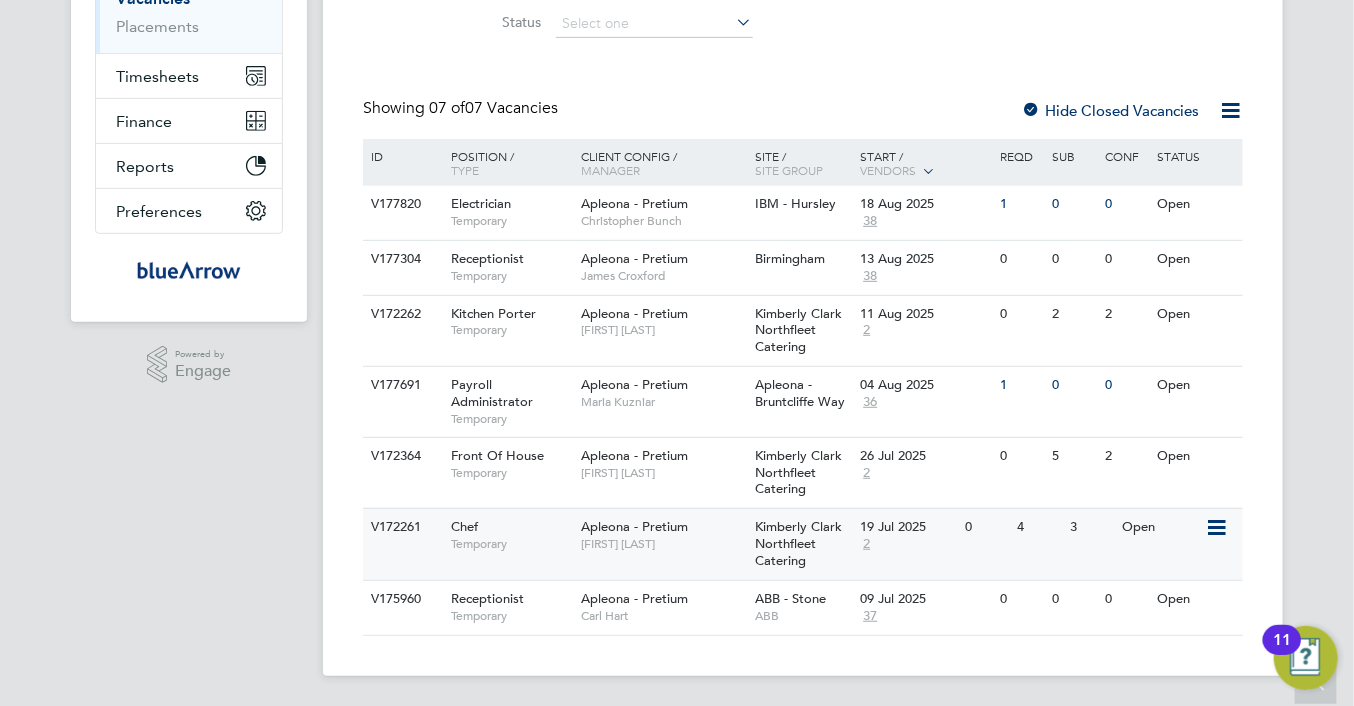 click on "Temporary" 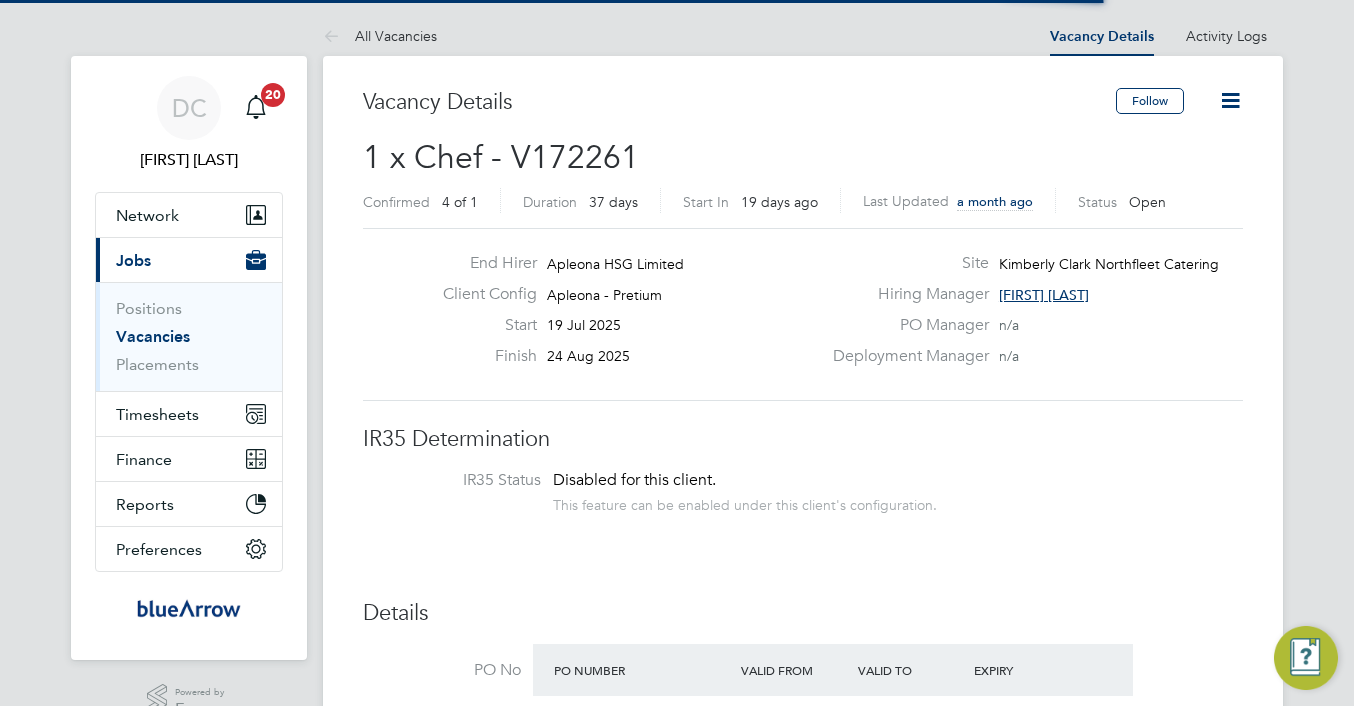 scroll, scrollTop: 0, scrollLeft: 0, axis: both 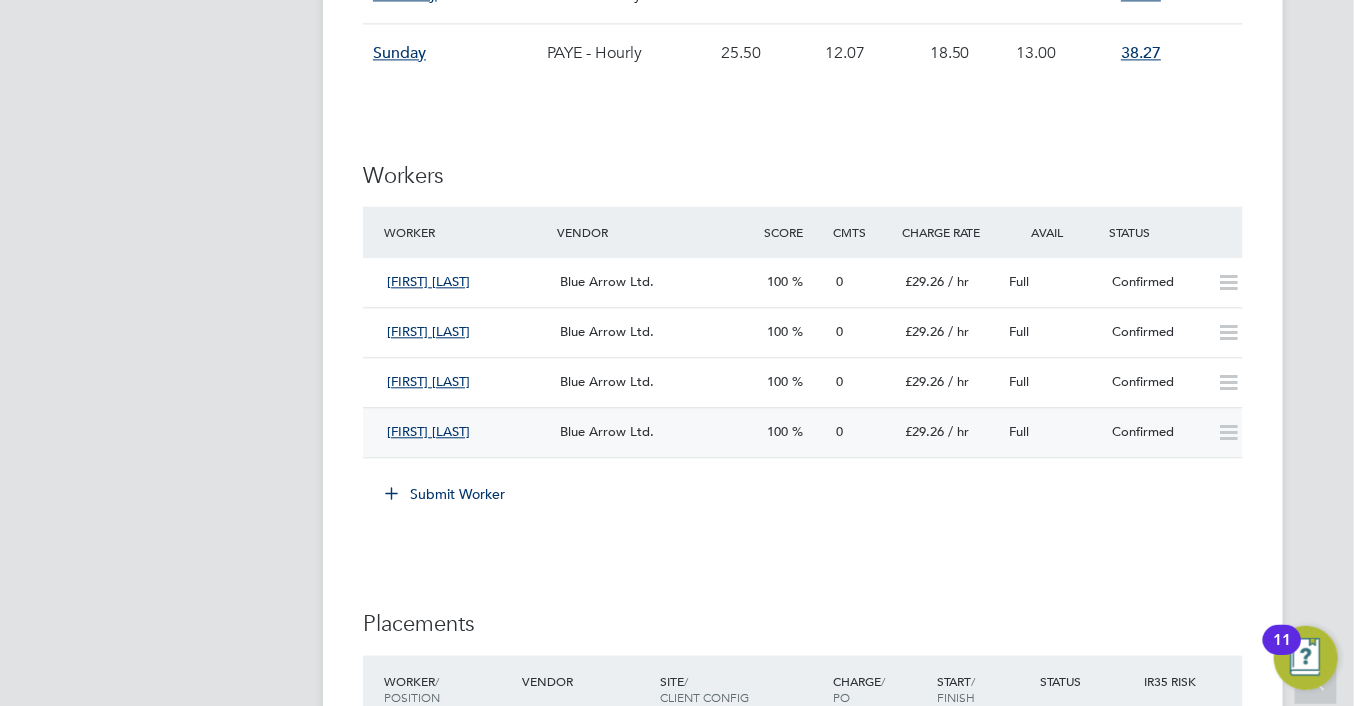 click 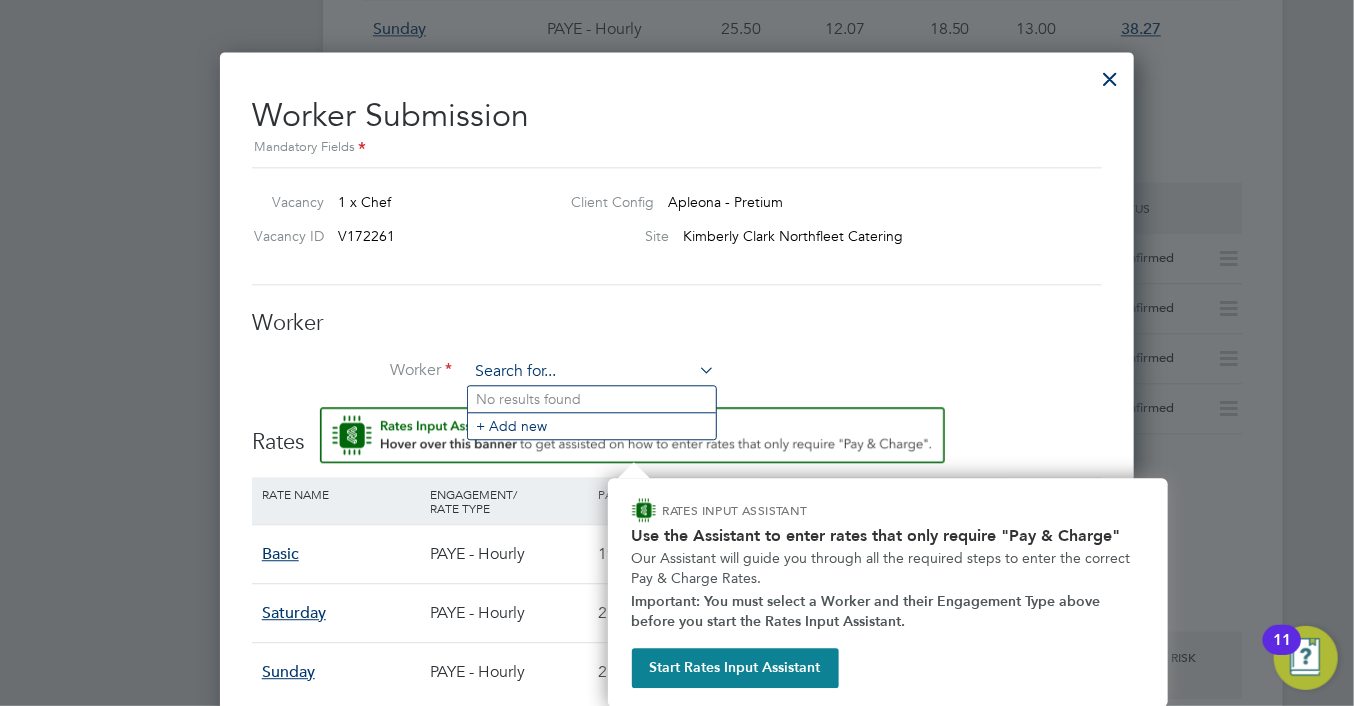 click at bounding box center [591, 372] 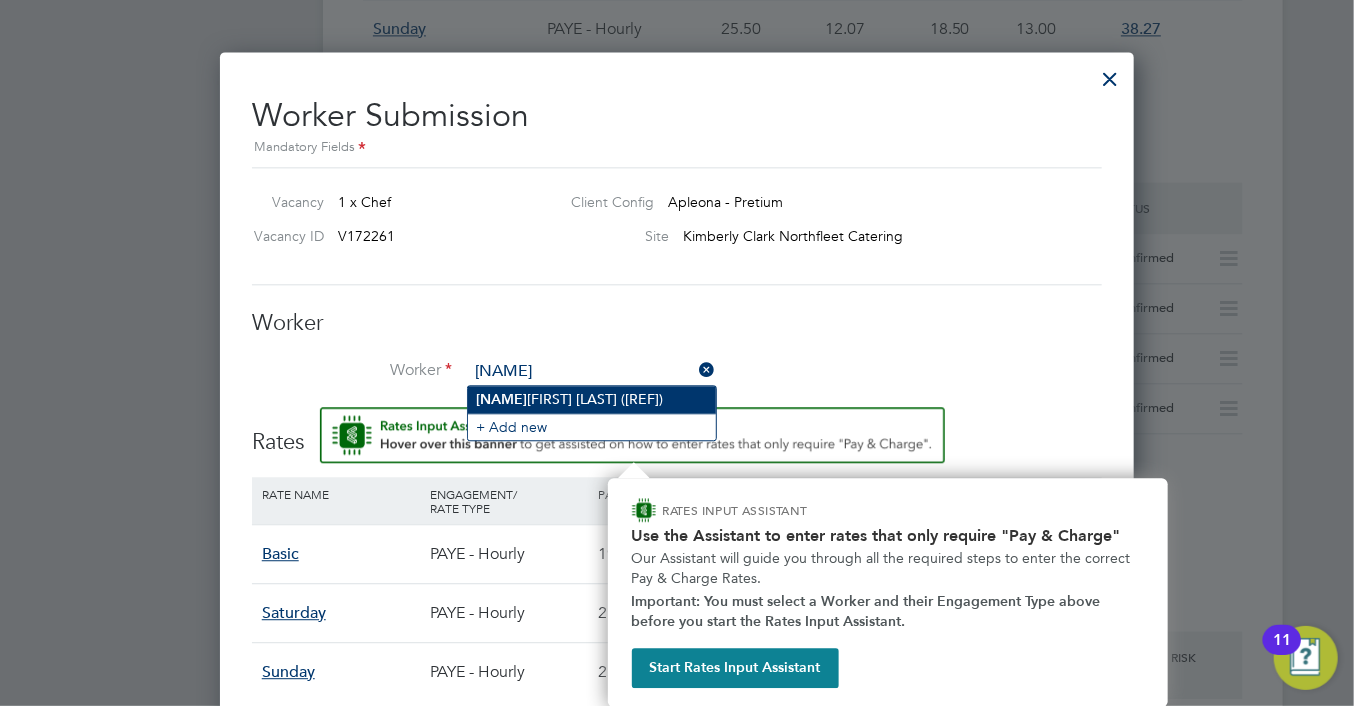 click on "[FIRST] [LAST] ([REF])" 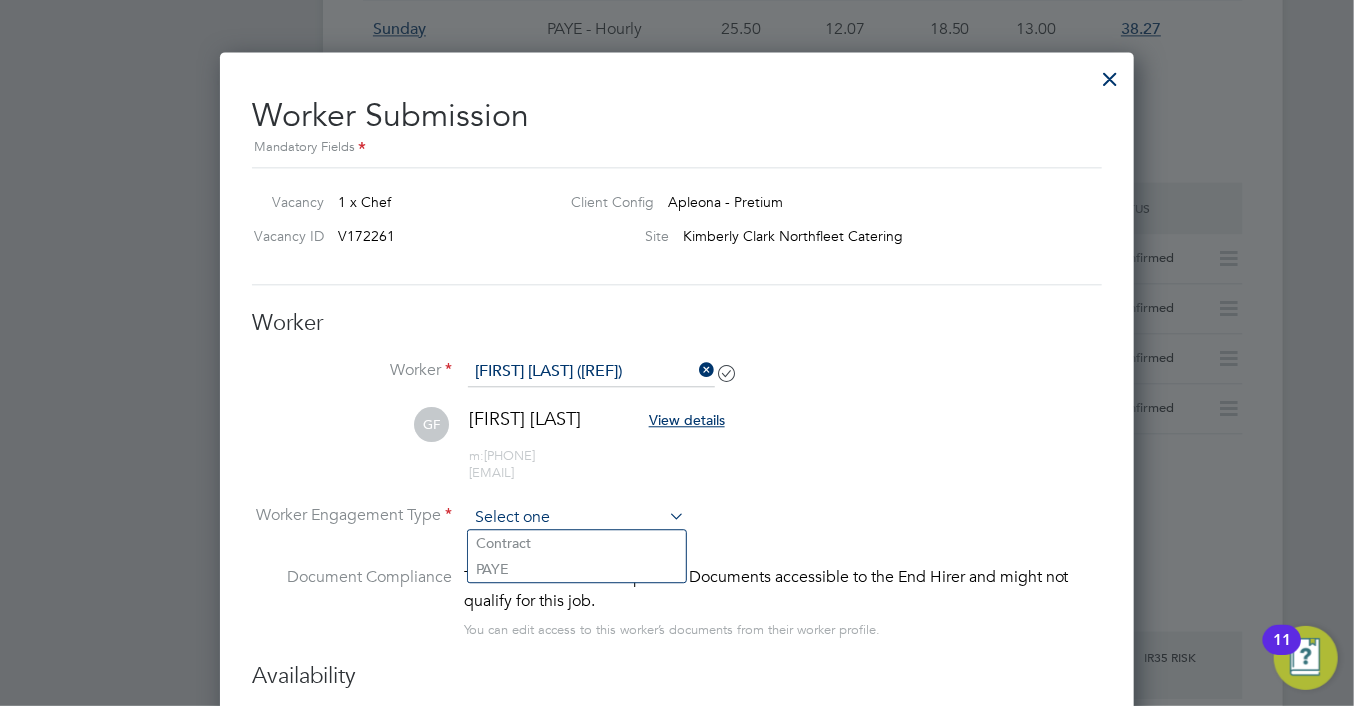 click at bounding box center [576, 518] 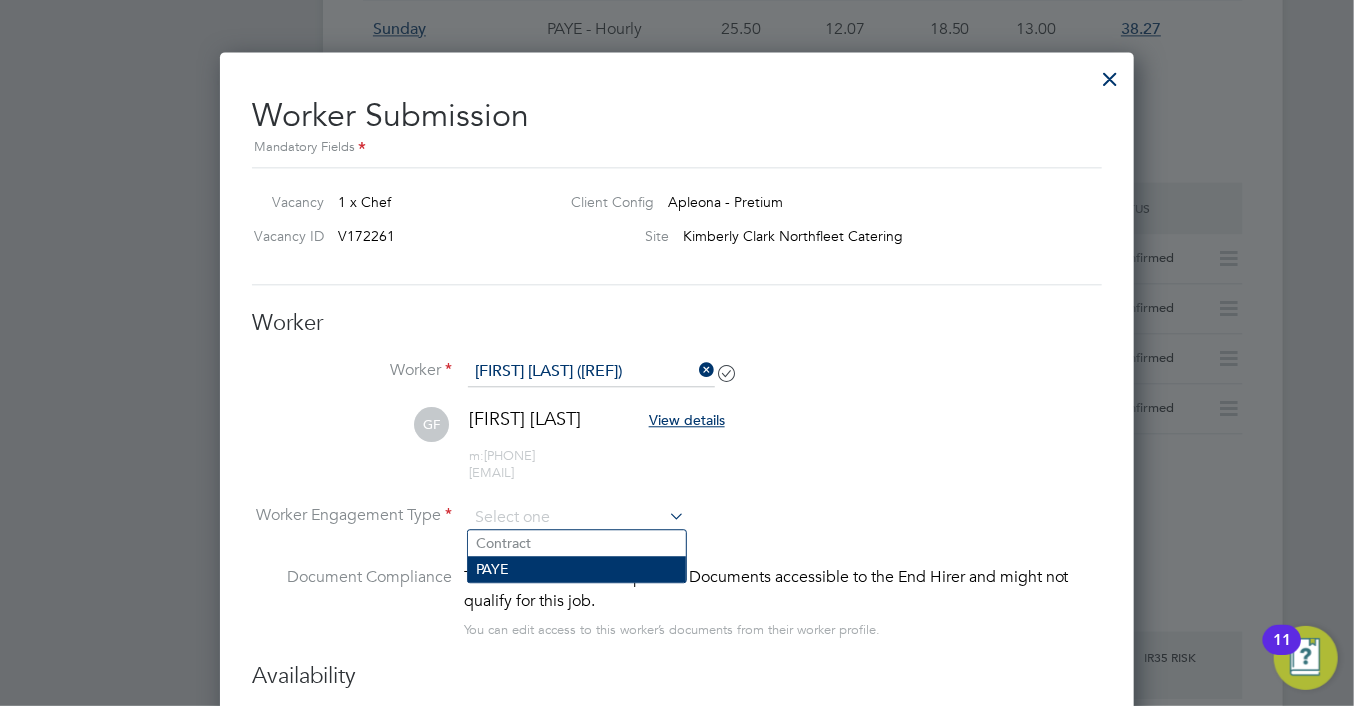 click on "PAYE" 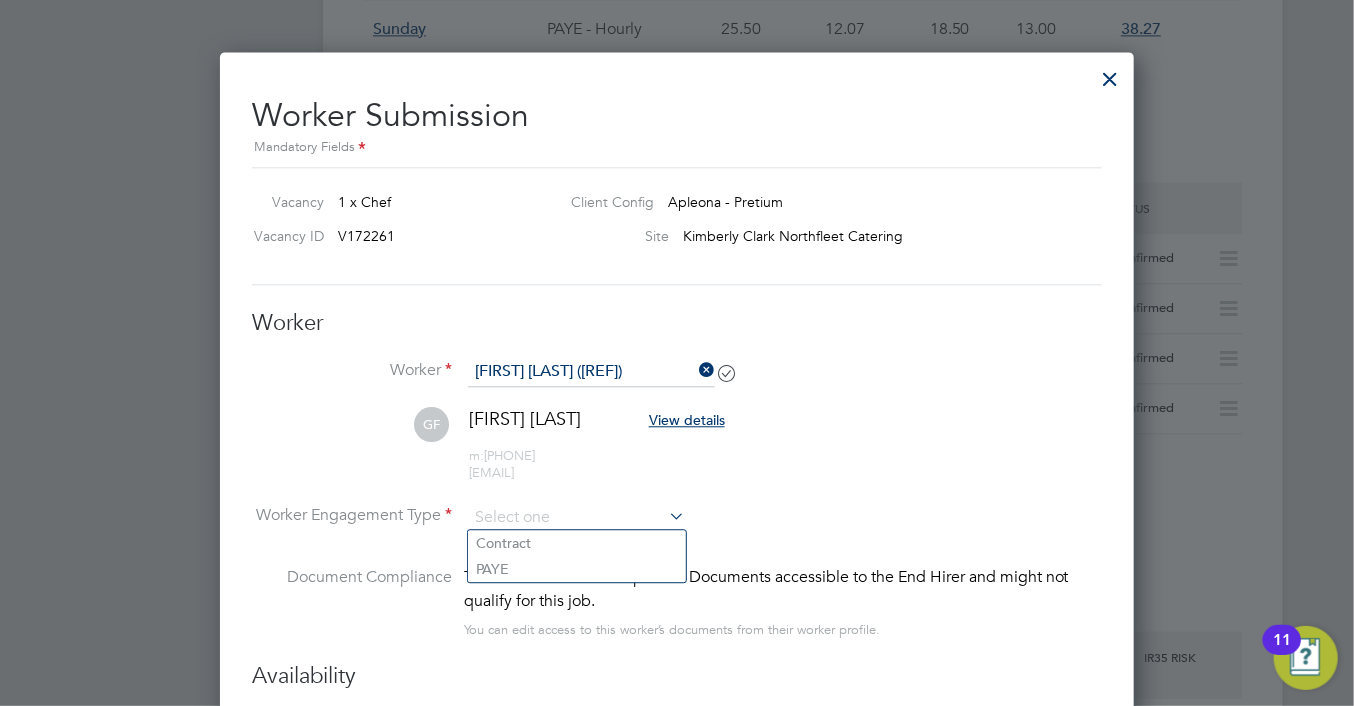 type on "PAYE" 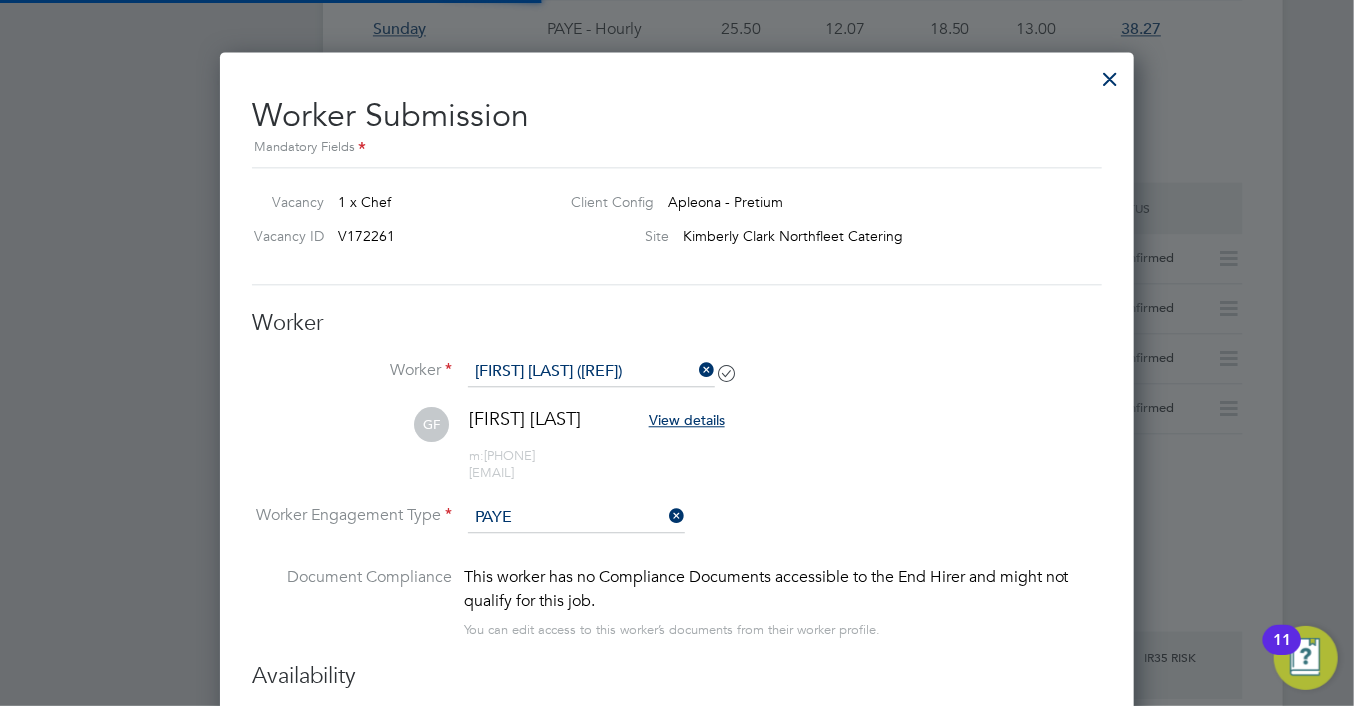 click on "Worker Engagement Type   PAYE" at bounding box center [677, 534] 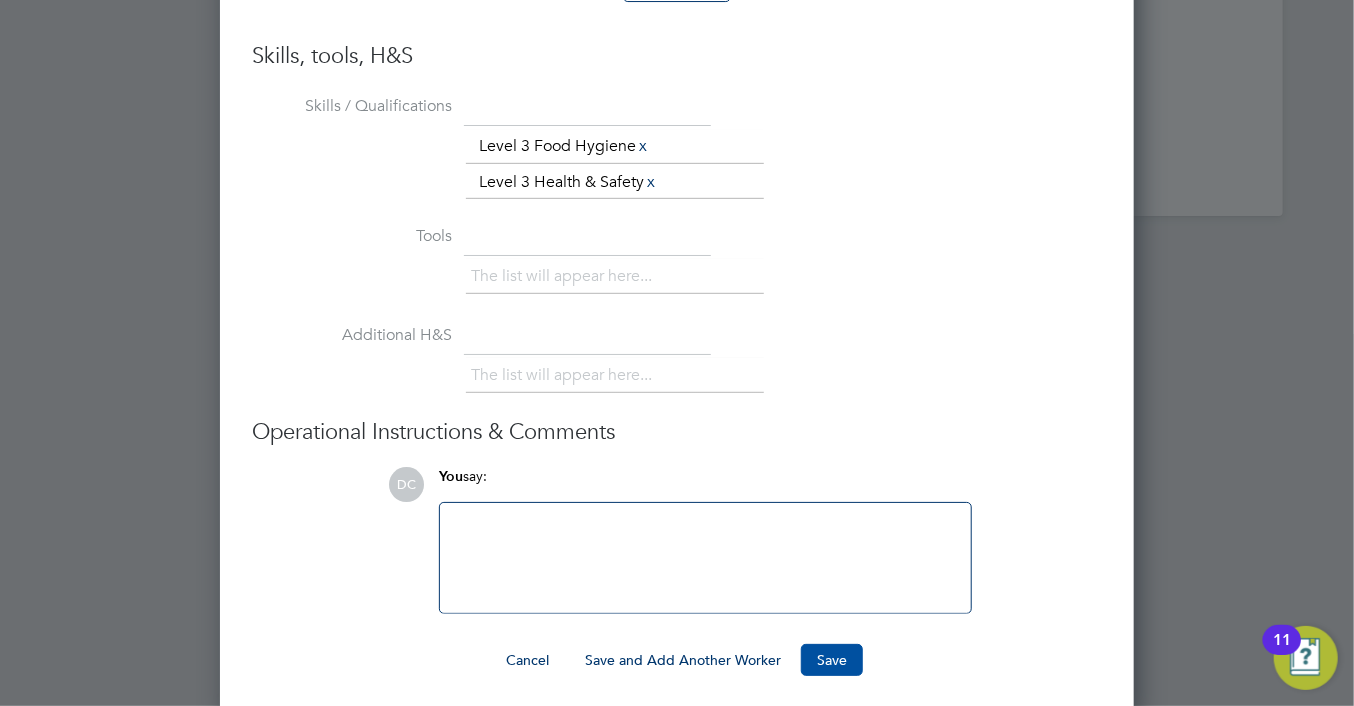 click on "Save" at bounding box center [832, 660] 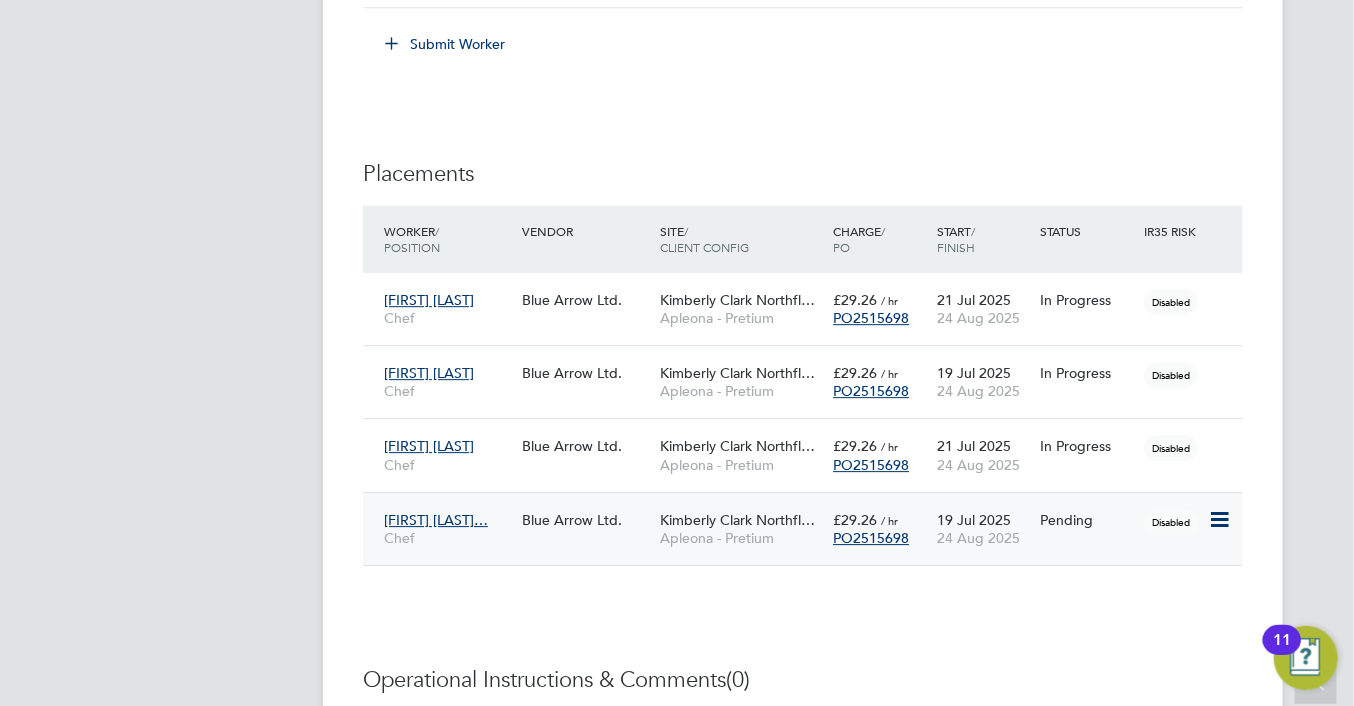 click 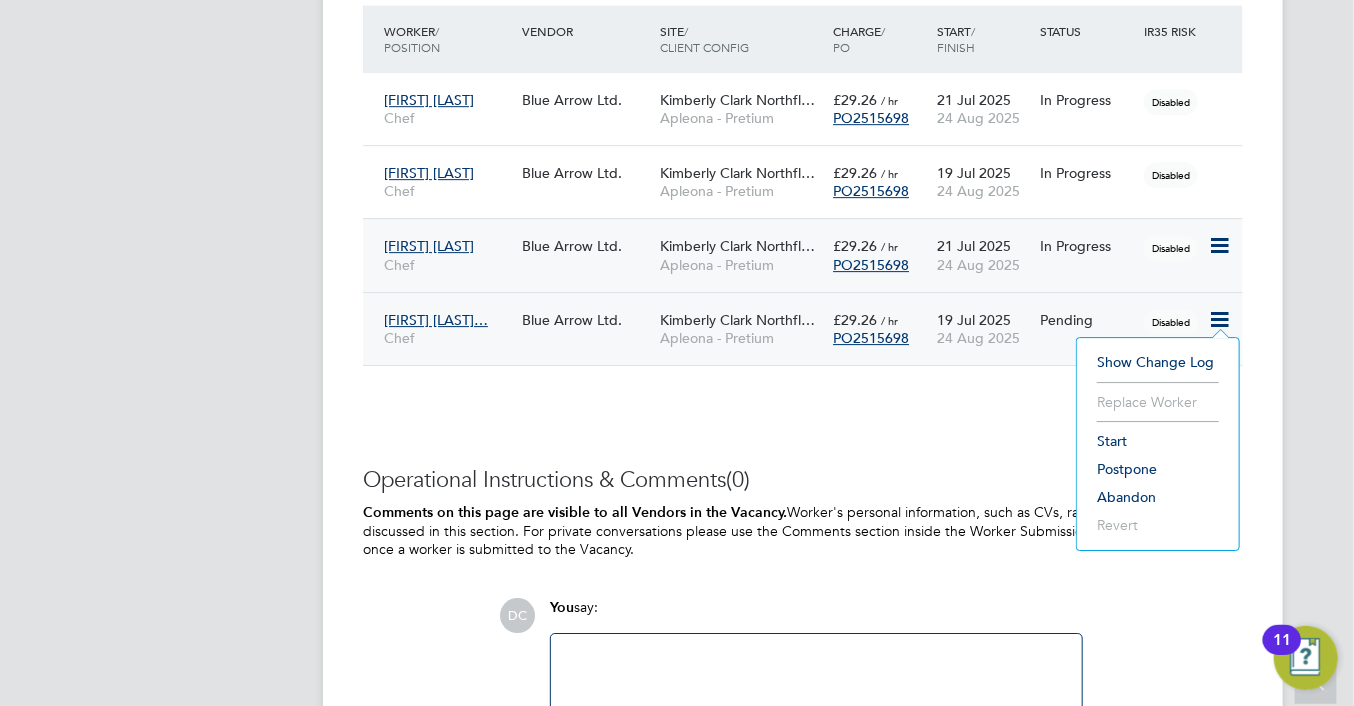 click 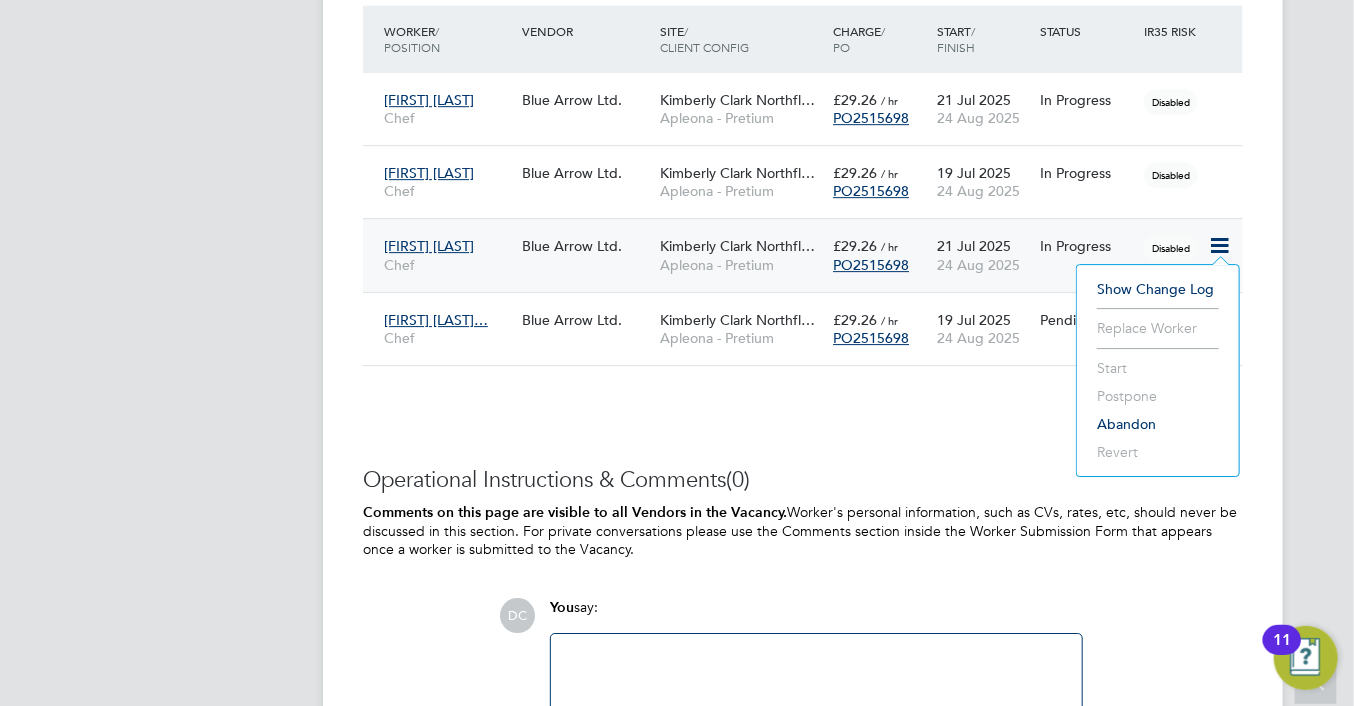 click on "IR35 Determination IR35 Status Disabled for this client. This feature can be enabled under this client's configuration. Details PO No PO Number Valid From Valid To Expiry   PO2515698   19 Jul 2025   24 Aug 2025 17 Days Reason   Holiday Description Responsibilities will include:
Enjoys the fast pace of the kitchen and can consistently produce top quality dishes under pressure.
A born leader who relishes taking responsibility for the running of the kitchen, but also knows when and how to delegate.
Overall responsibility for daily operations in the kitchen
Liaising with purchasing companies for food orders
Maintaining or raising the profit margins on food
Producing menus and new dishes
Managing, training and recruiting a brigade of chefs
Candidates will require:
Excellent cooking skills
An understanding of produce and ingredients
The ability to write menus that are both creative and profitable
Supervisory and management skills
Stock taking skills
Strong understanding of HACCP Tools" 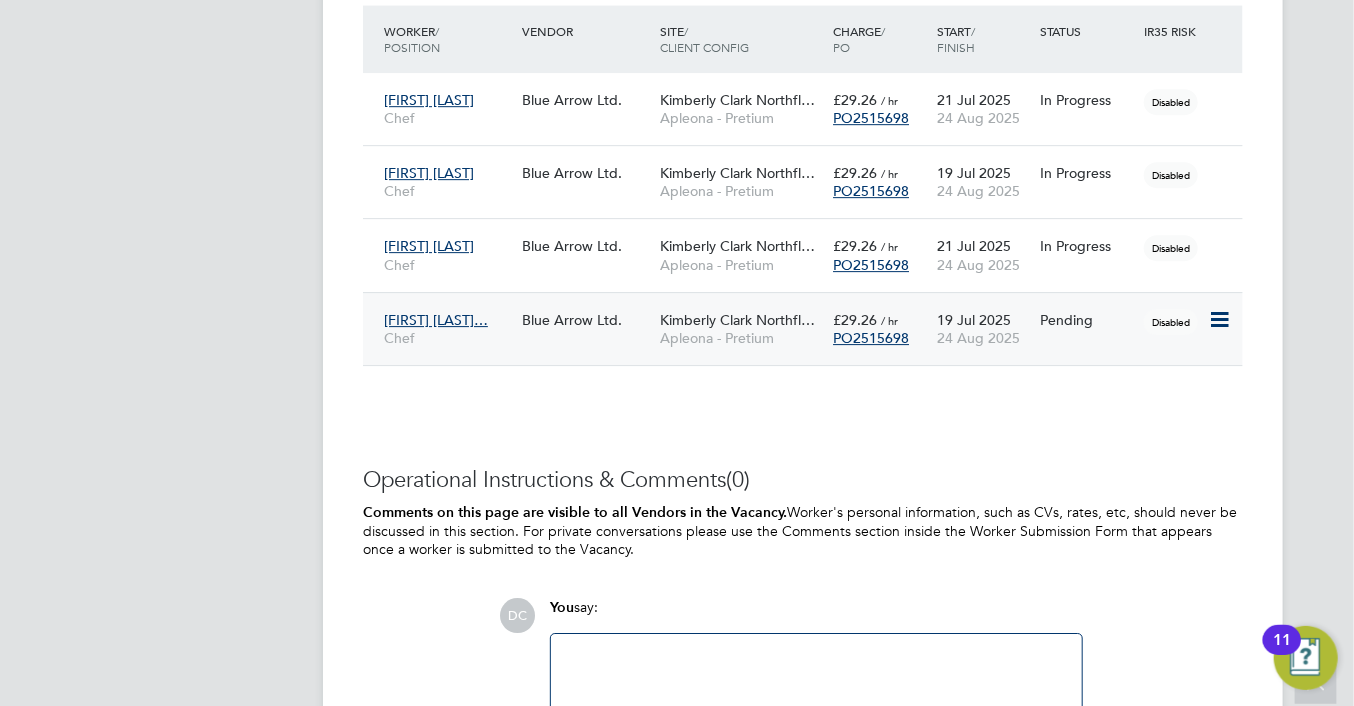 click 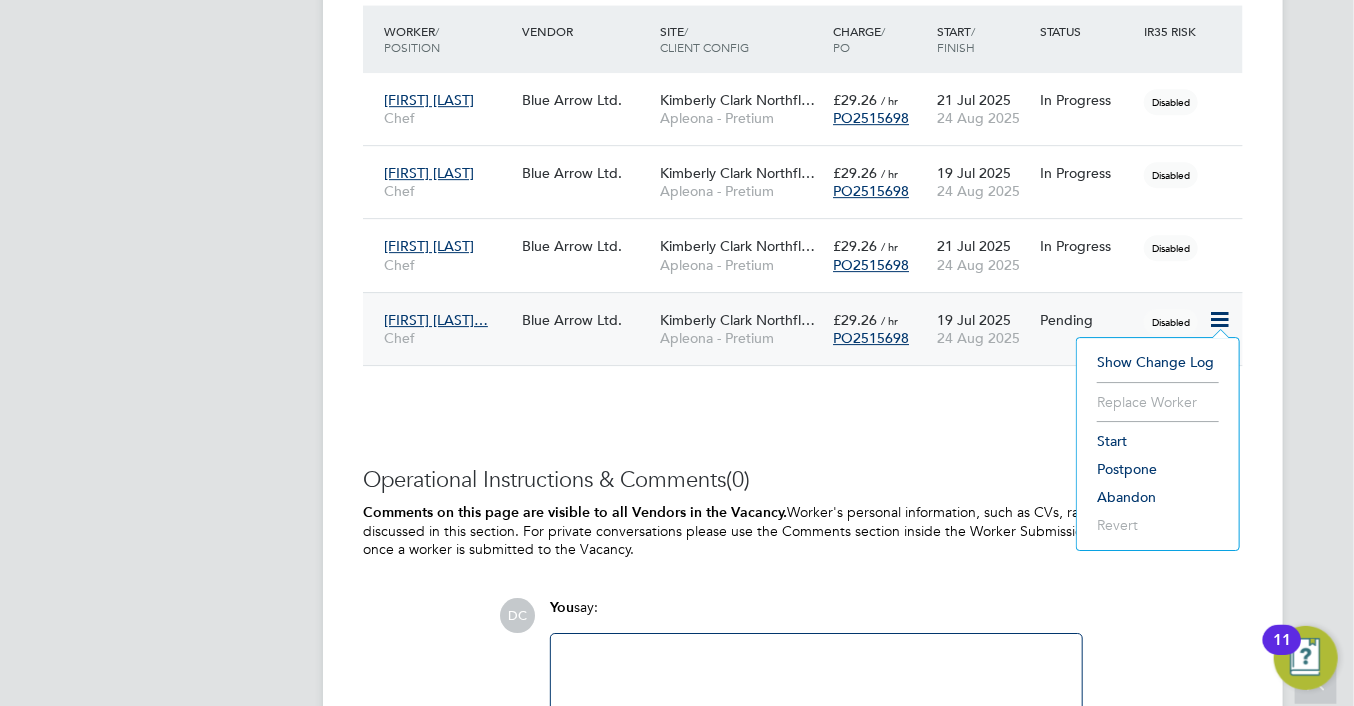 click on "Start" 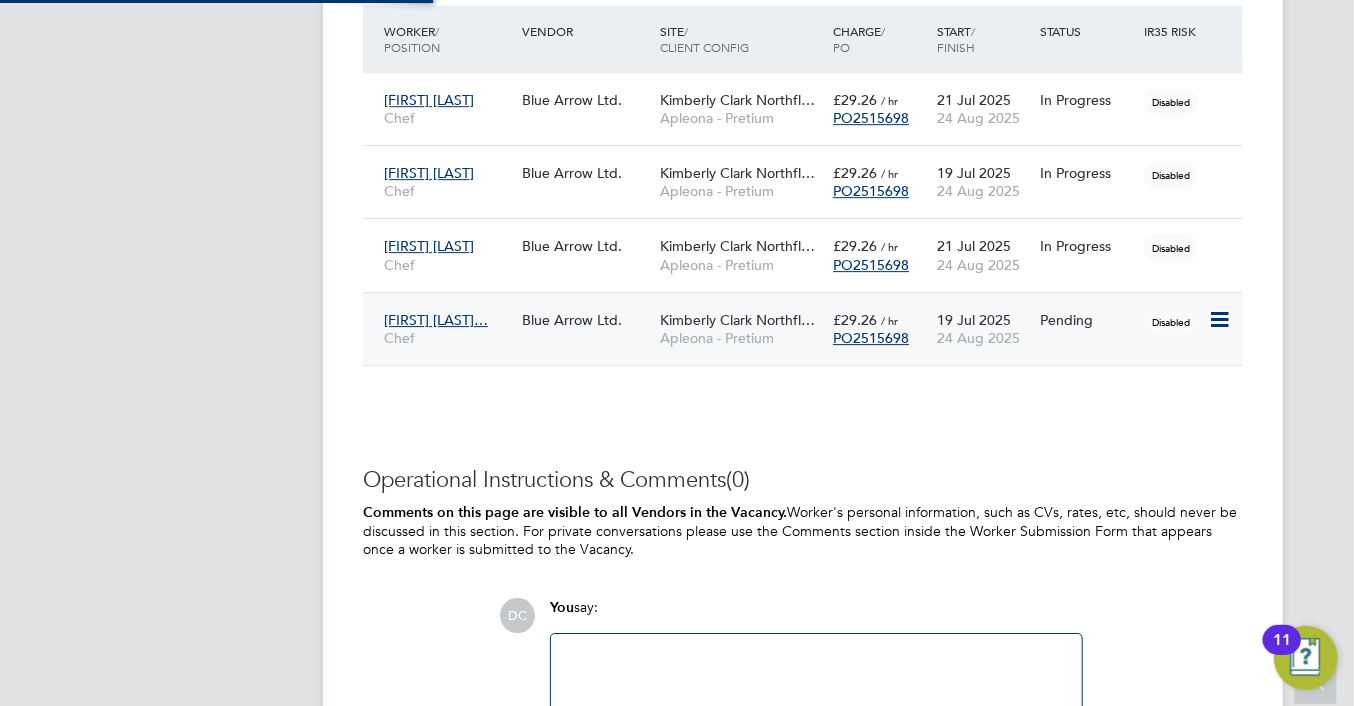 type on "[FIRST] [LAST]" 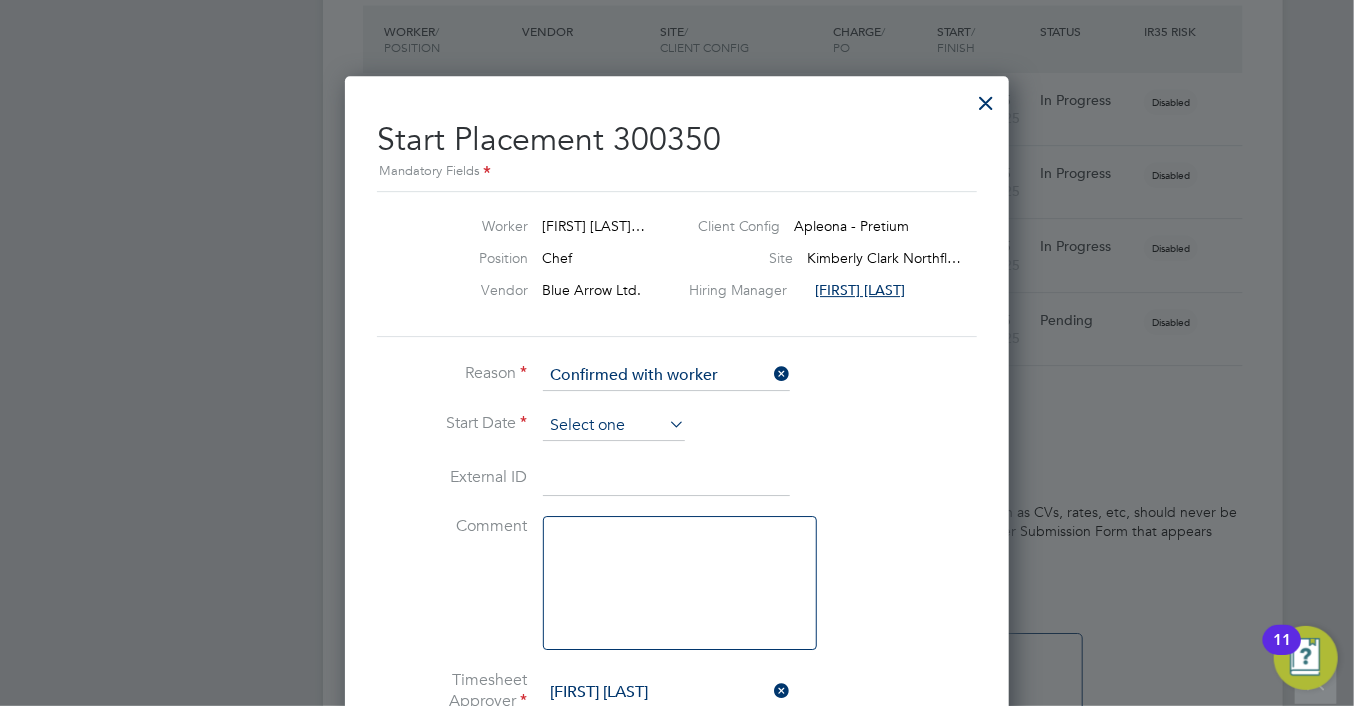 click 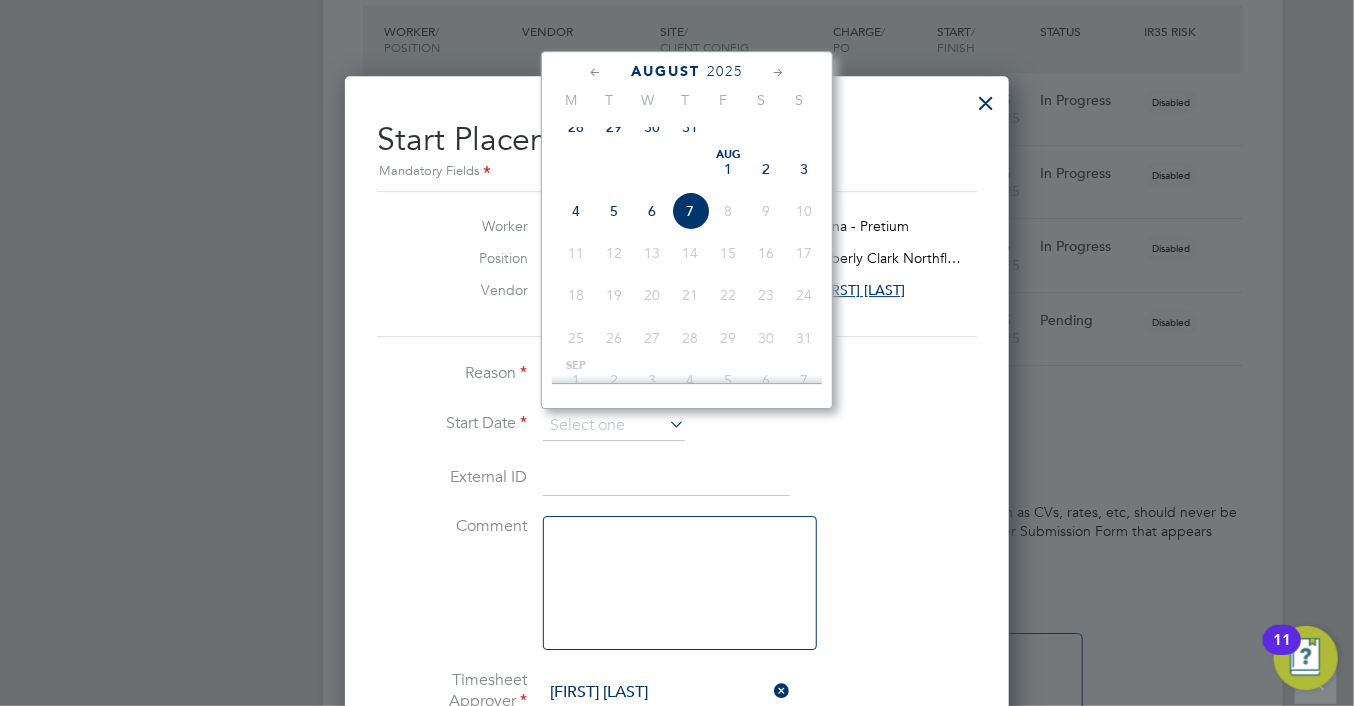 click 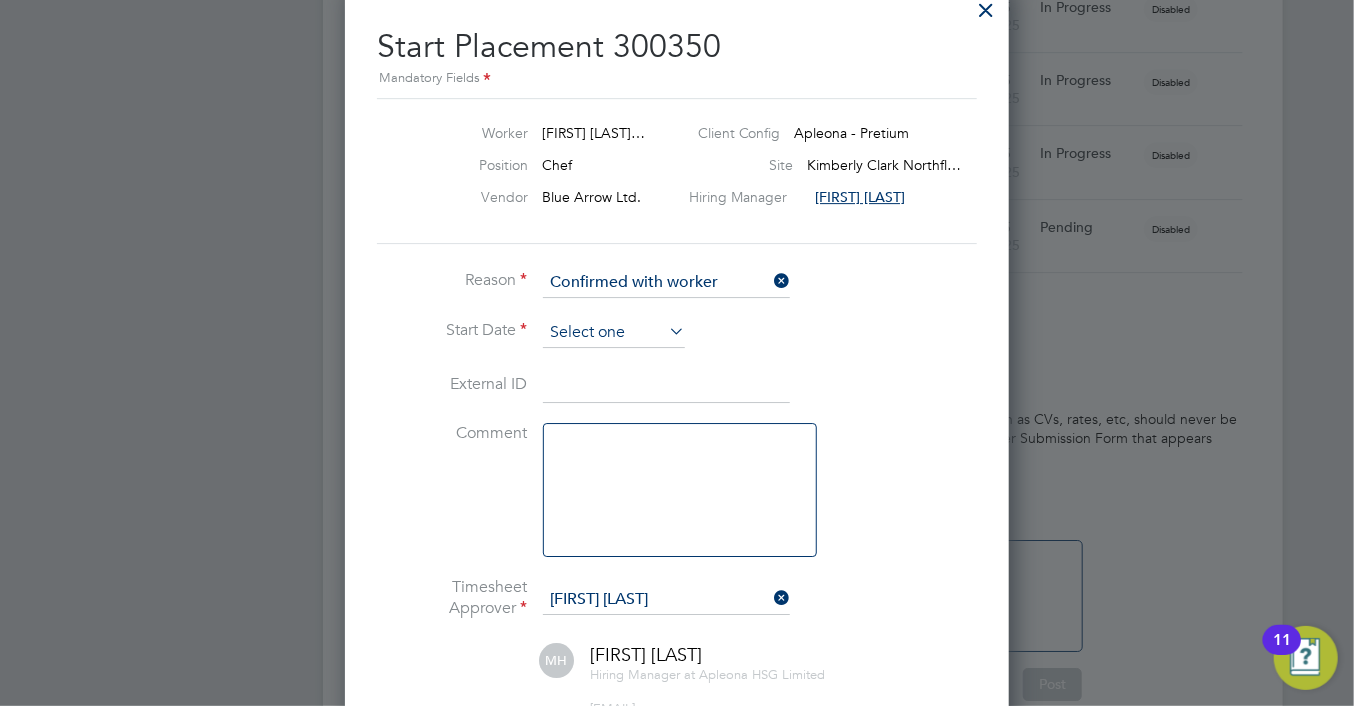 click 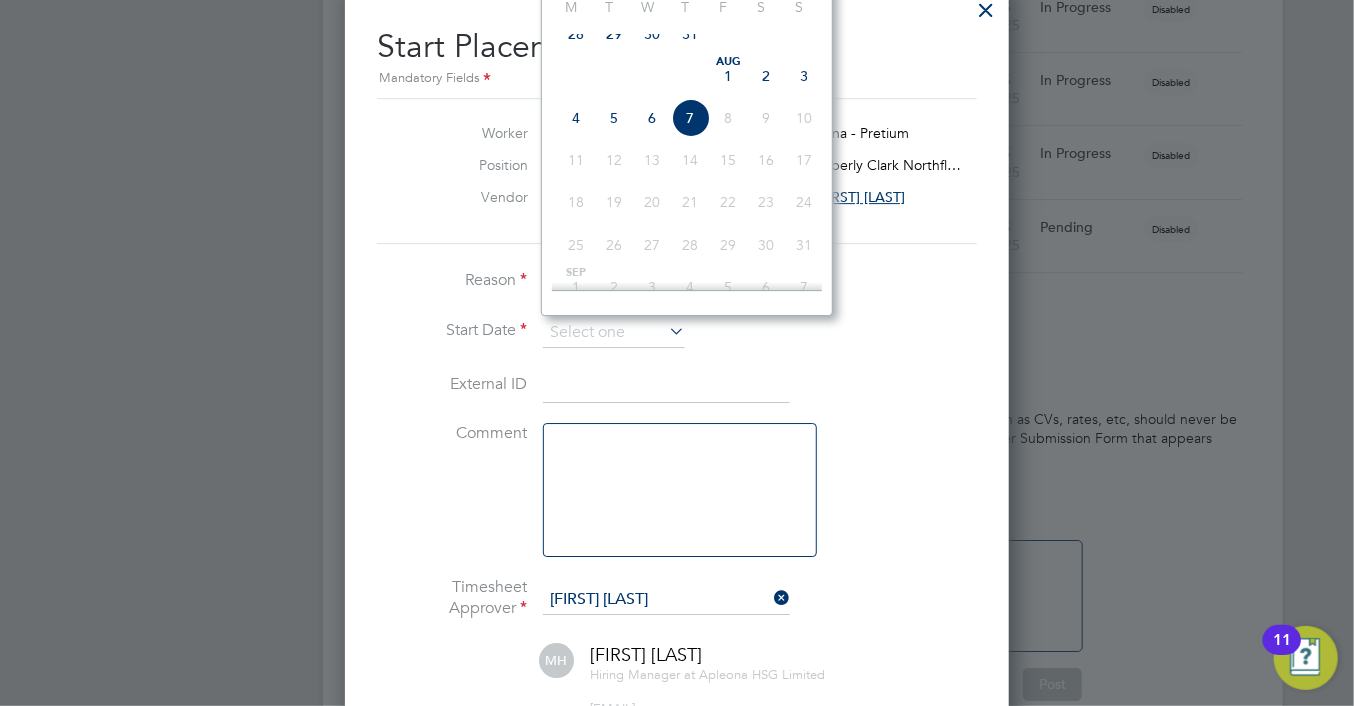 click on "9" 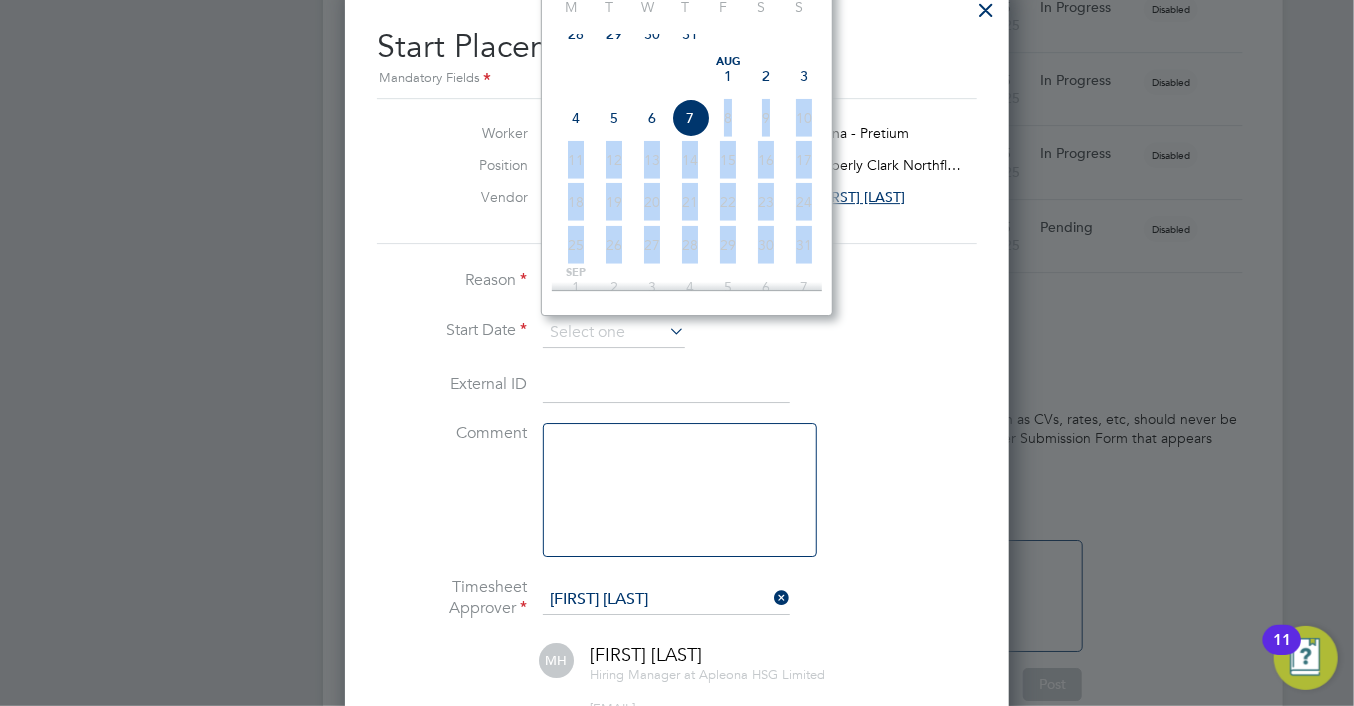 click on "9" 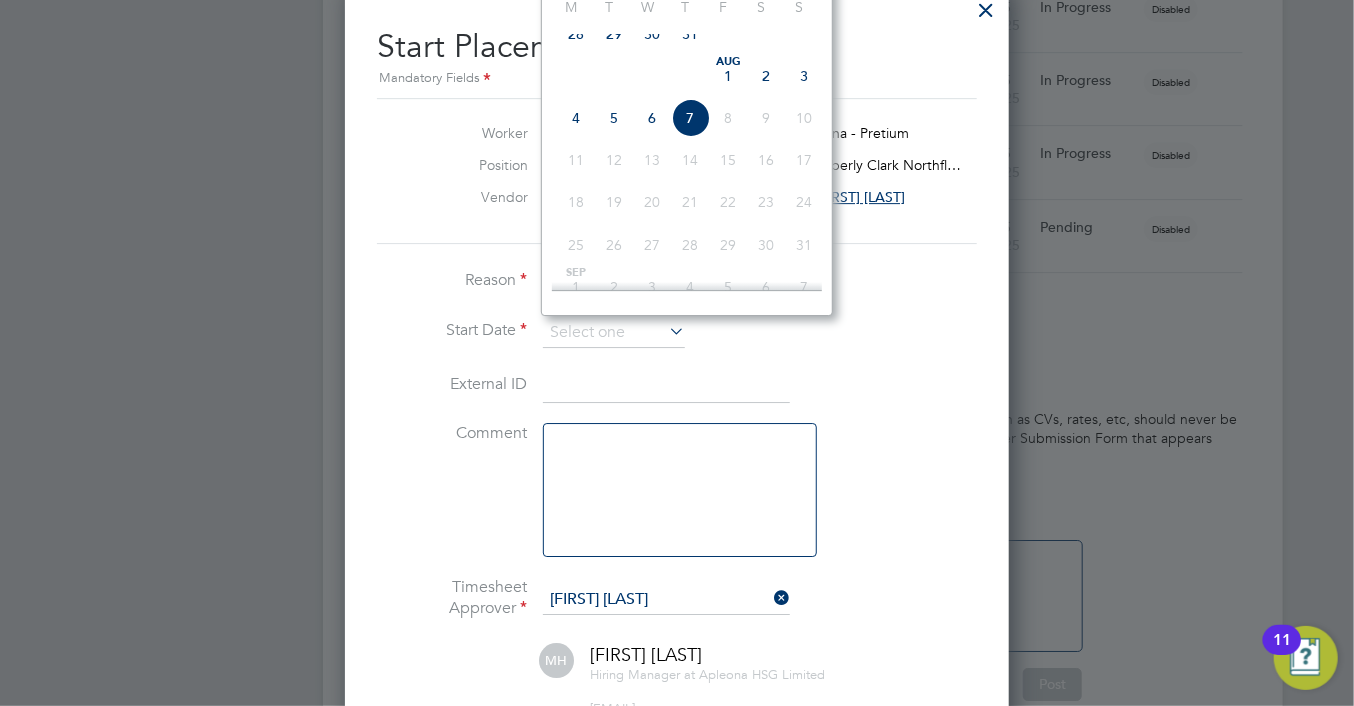 drag, startPoint x: 770, startPoint y: 134, endPoint x: 854, endPoint y: 353, distance: 234.55702 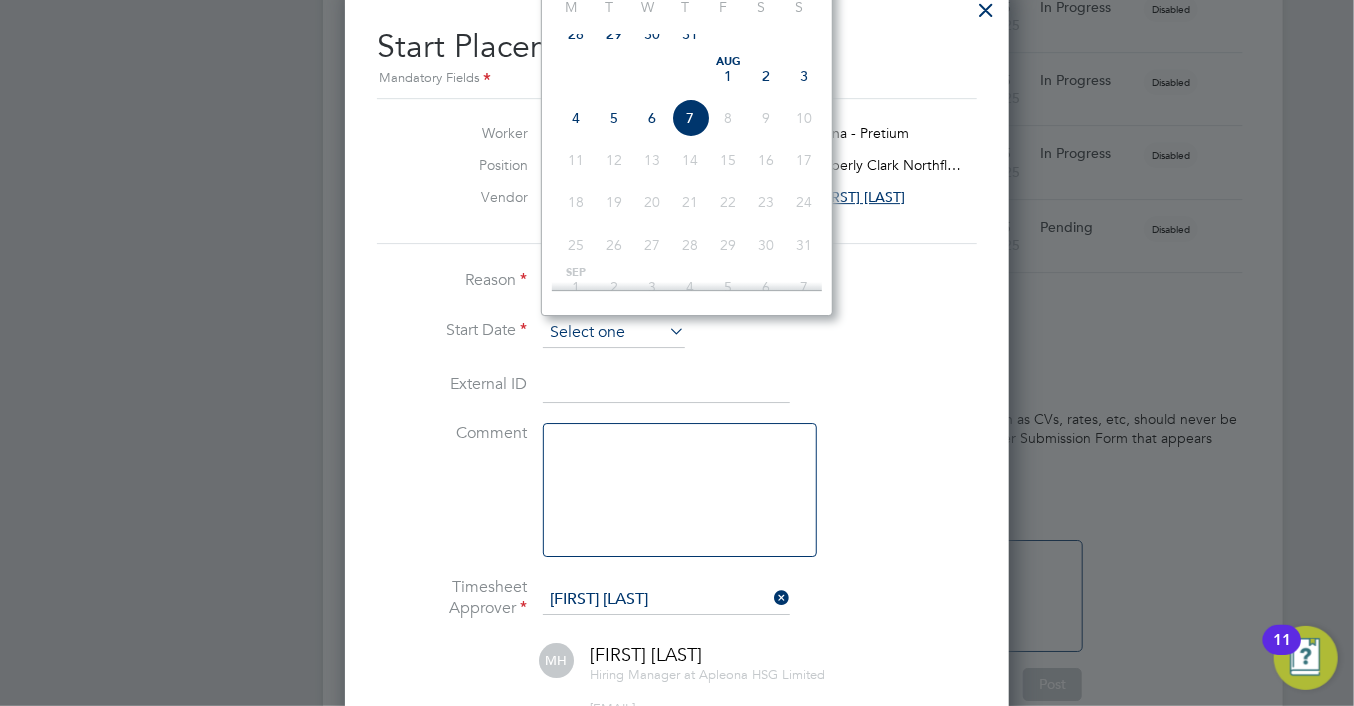 click 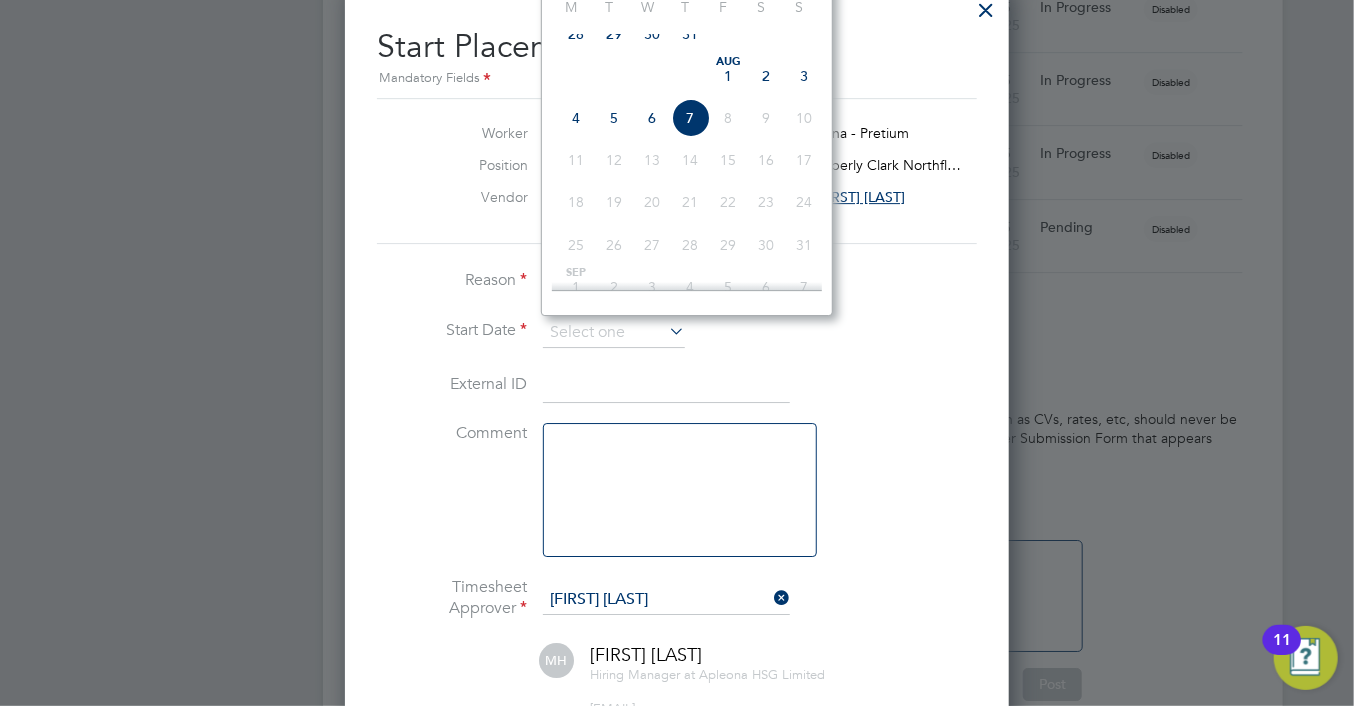 click on "7" 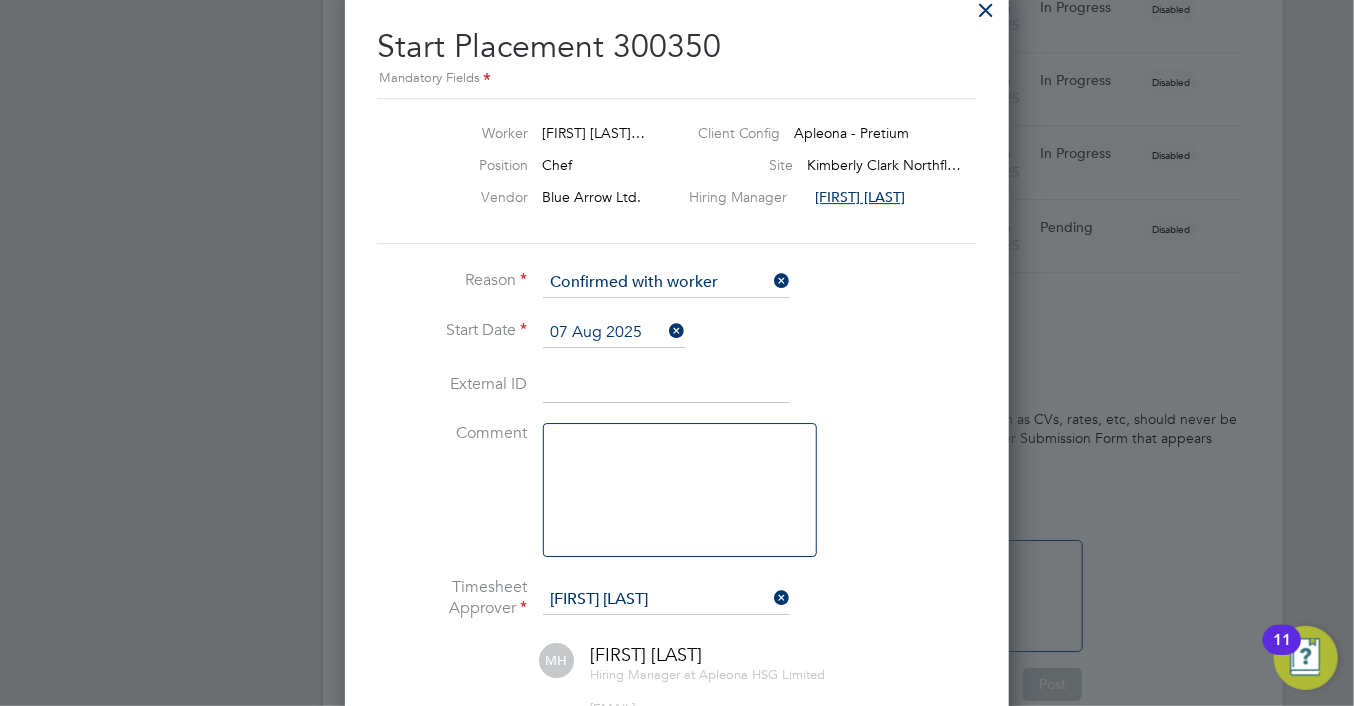 click on "Start Date   07 Aug 2025" 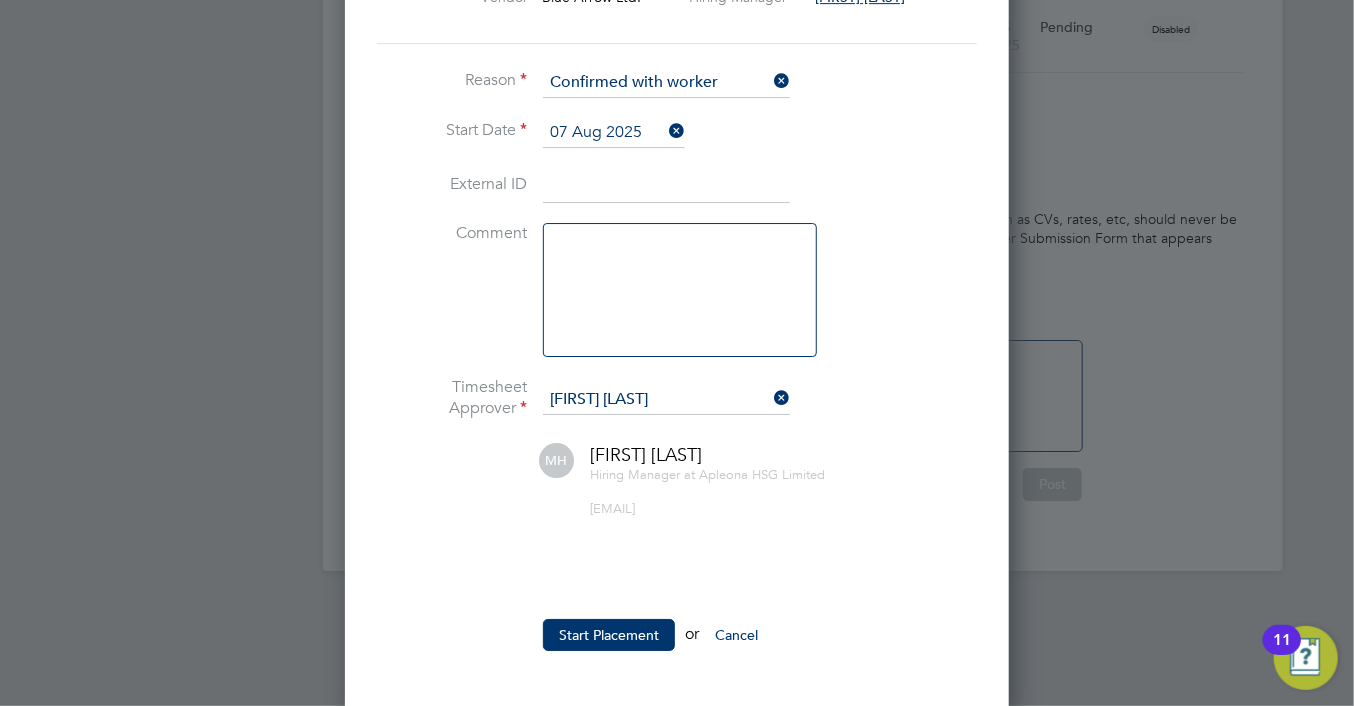 click 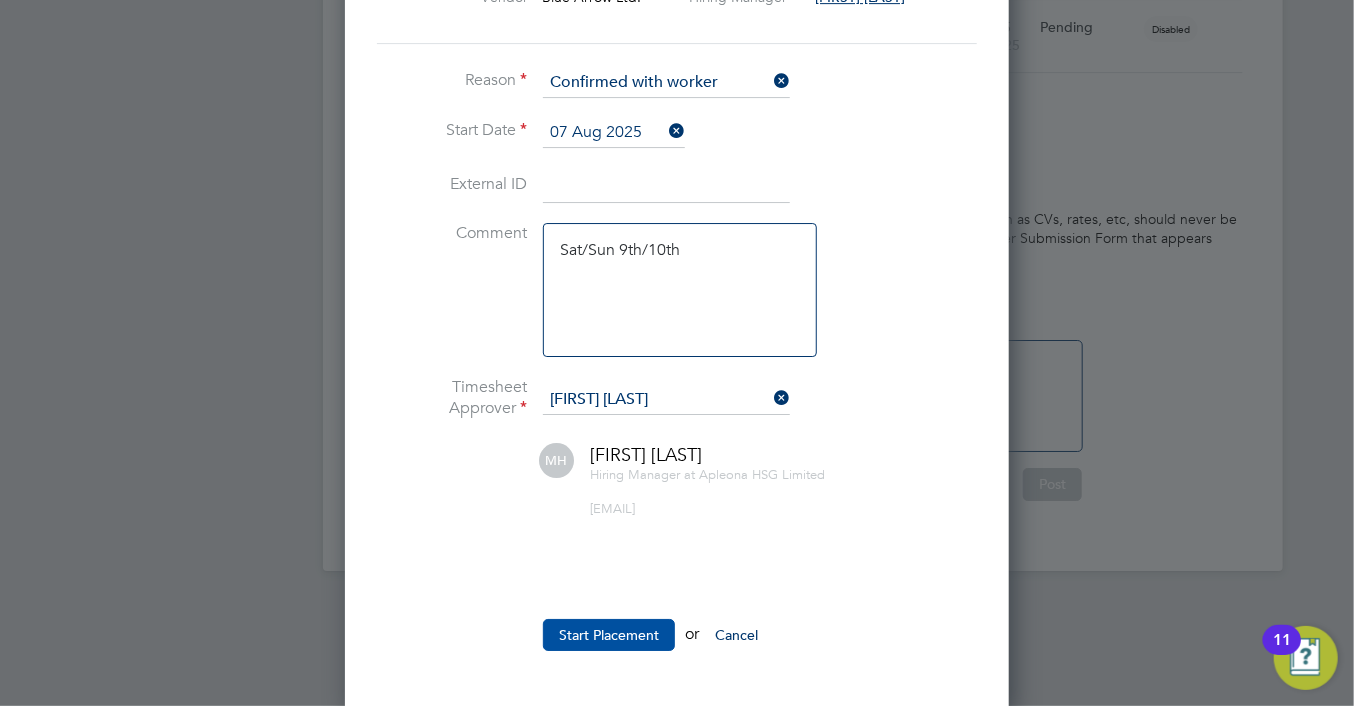 type on "Sat/Sun 9th/10th" 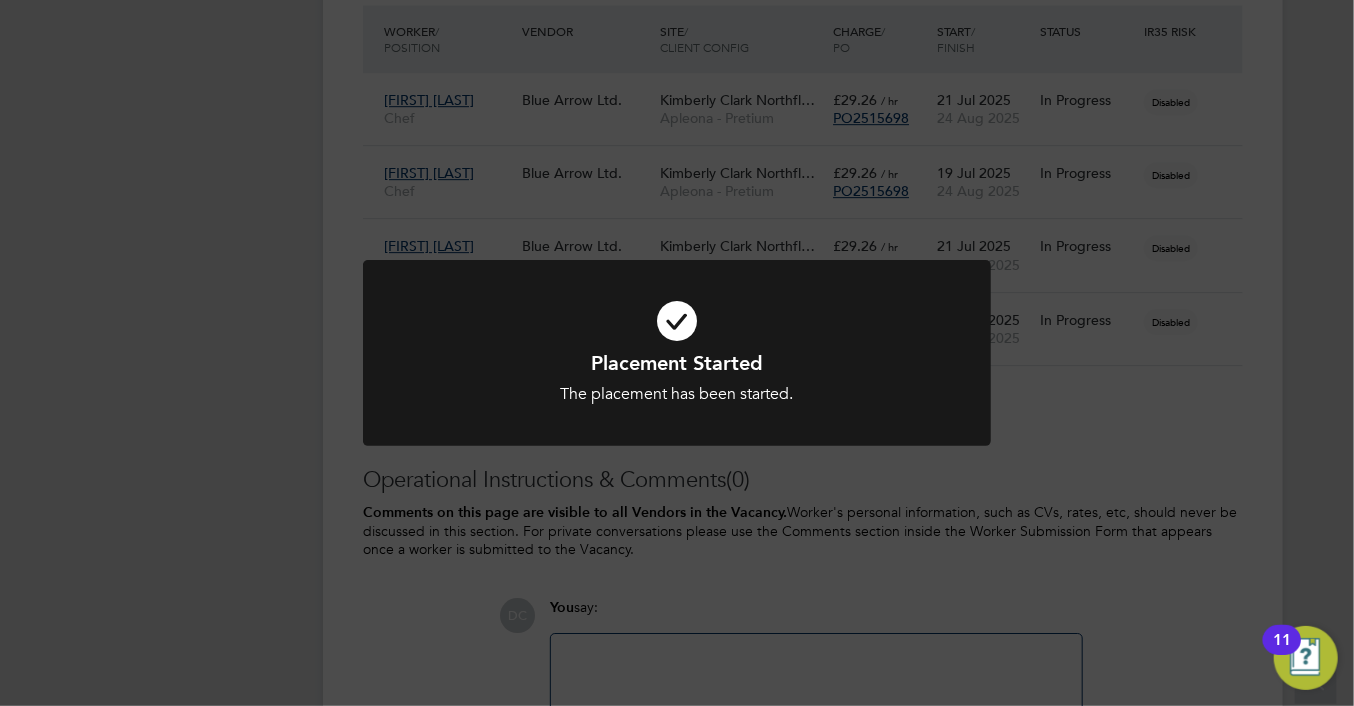 click on "Placement Started The placement has been started. Cancel Okay" 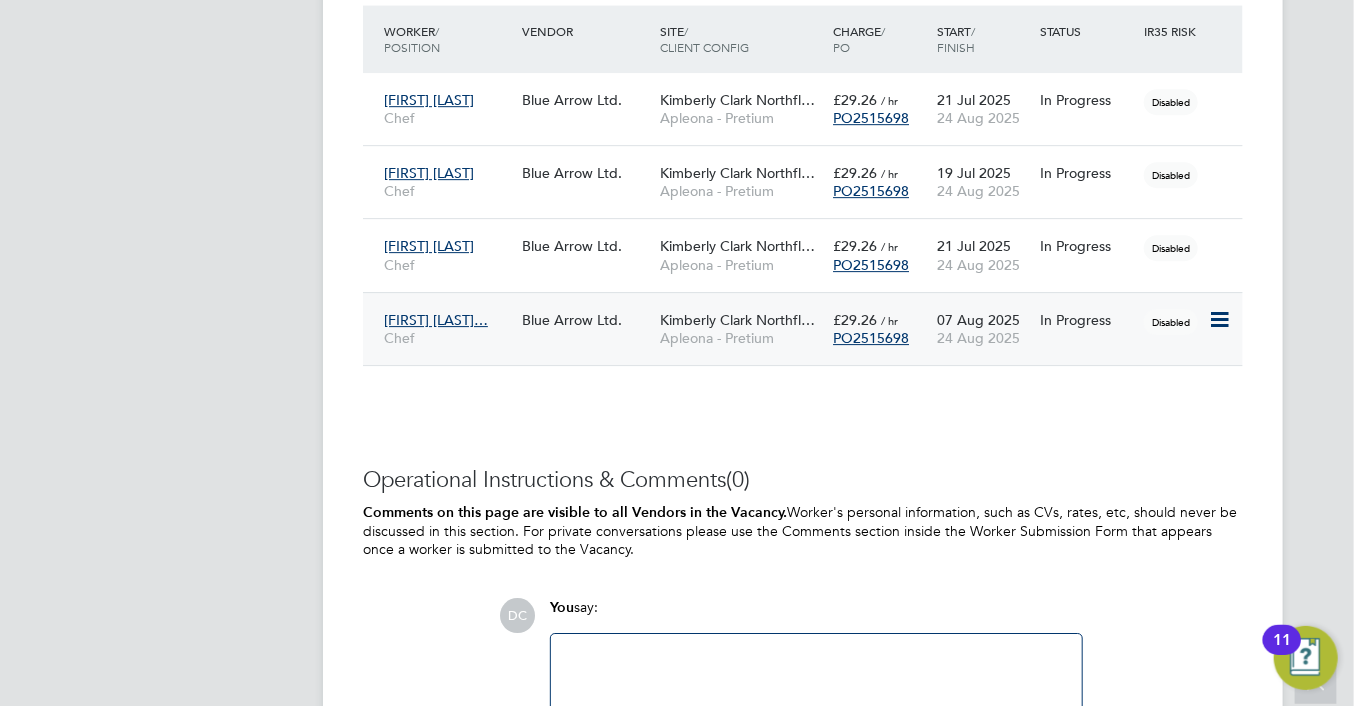 click 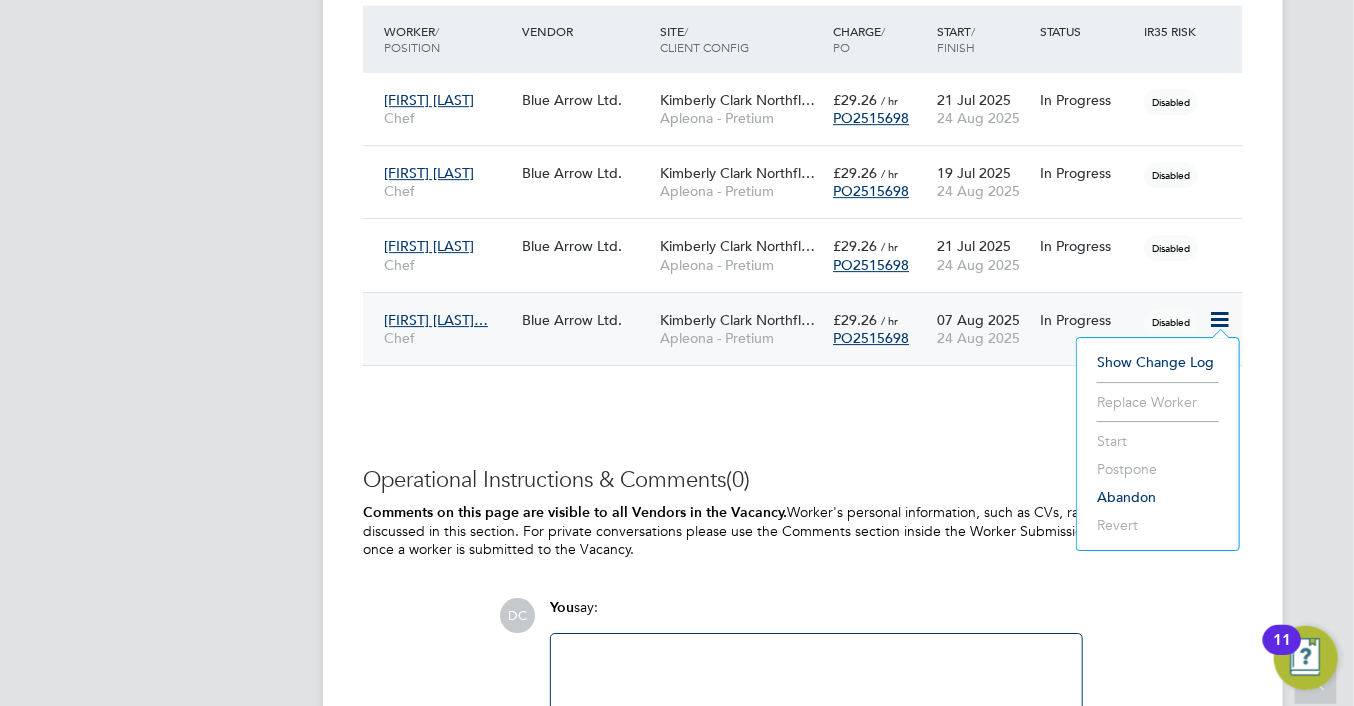 click on "IR35 Determination IR35 Status Disabled for this client. This feature can be enabled under this client's configuration. Details PO No PO Number Valid From Valid To Expiry   PO2515698   19 Jul 2025   24 Aug 2025 17 Days Reason   Holiday Description Responsibilities will include:
Enjoys the fast pace of the kitchen and can consistently produce top quality dishes under pressure.
A born leader who relishes taking responsibility for the running of the kitchen, but also knows when and how to delegate.
Overall responsibility for daily operations in the kitchen
Liaising with purchasing companies for food orders
Maintaining or raising the profit margins on food
Producing menus and new dishes
Managing, training and recruiting a brigade of chefs
Candidates will require:
Excellent cooking skills
An understanding of produce and ingredients
The ability to write menus that are both creative and profitable
Supervisory and management skills
Stock taking skills
Strong understanding of HACCP Tools" 